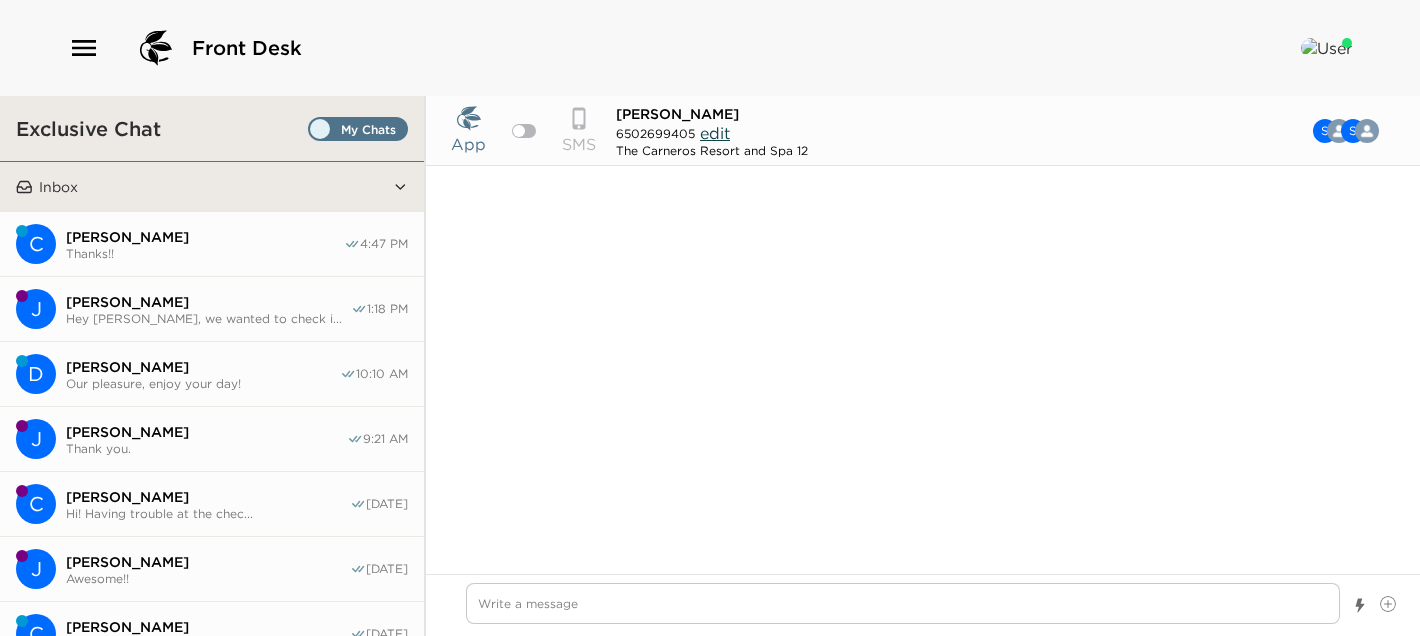 scroll, scrollTop: 0, scrollLeft: 0, axis: both 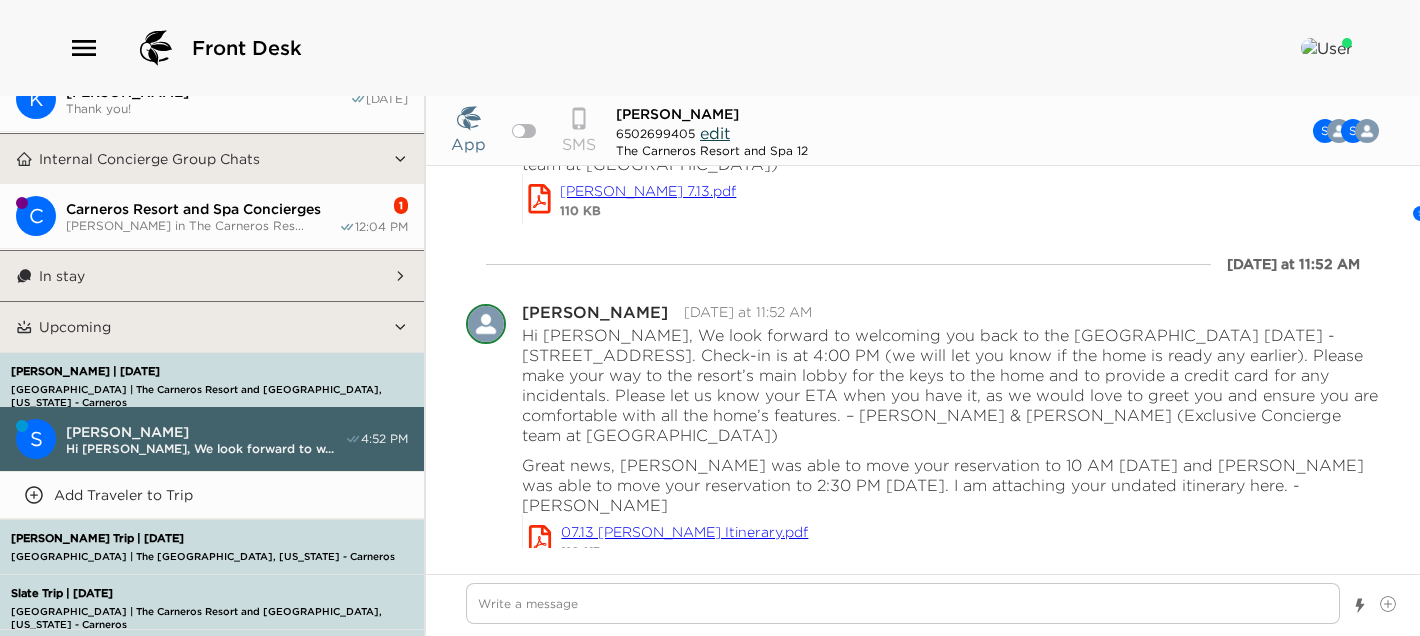 click on "Terry Berg in The Carneros Res..." at bounding box center [202, 225] 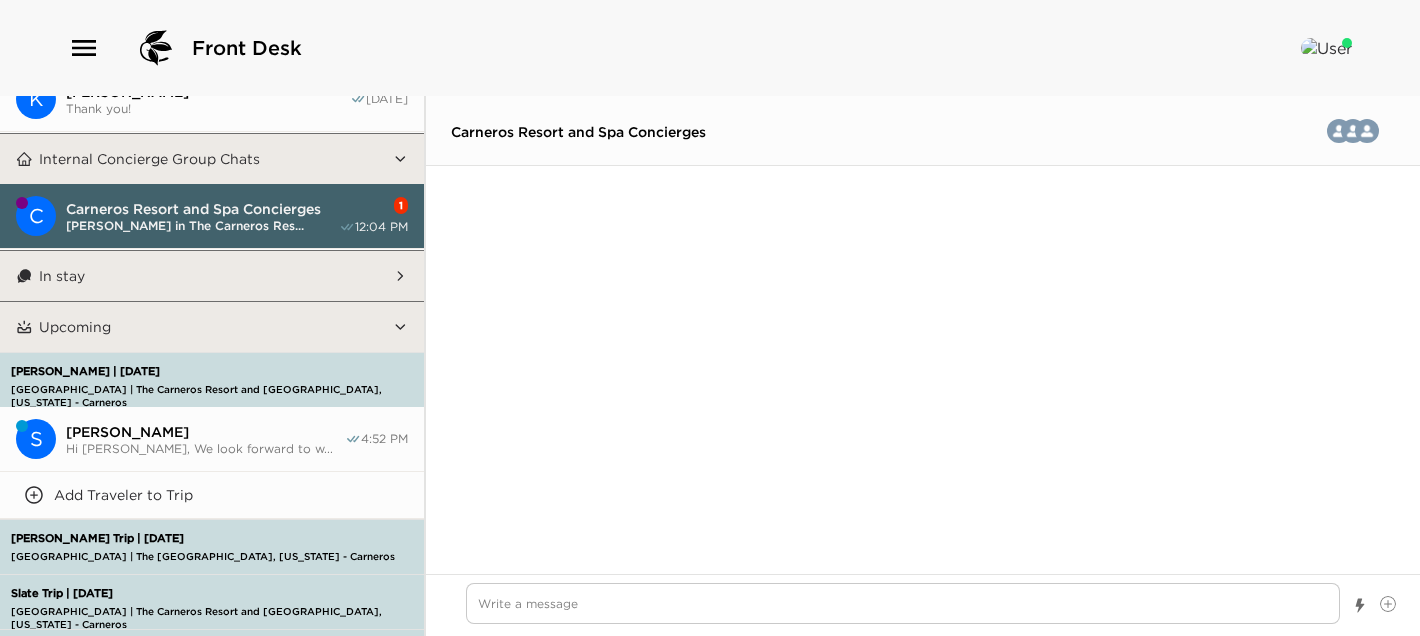 scroll, scrollTop: 6821, scrollLeft: 0, axis: vertical 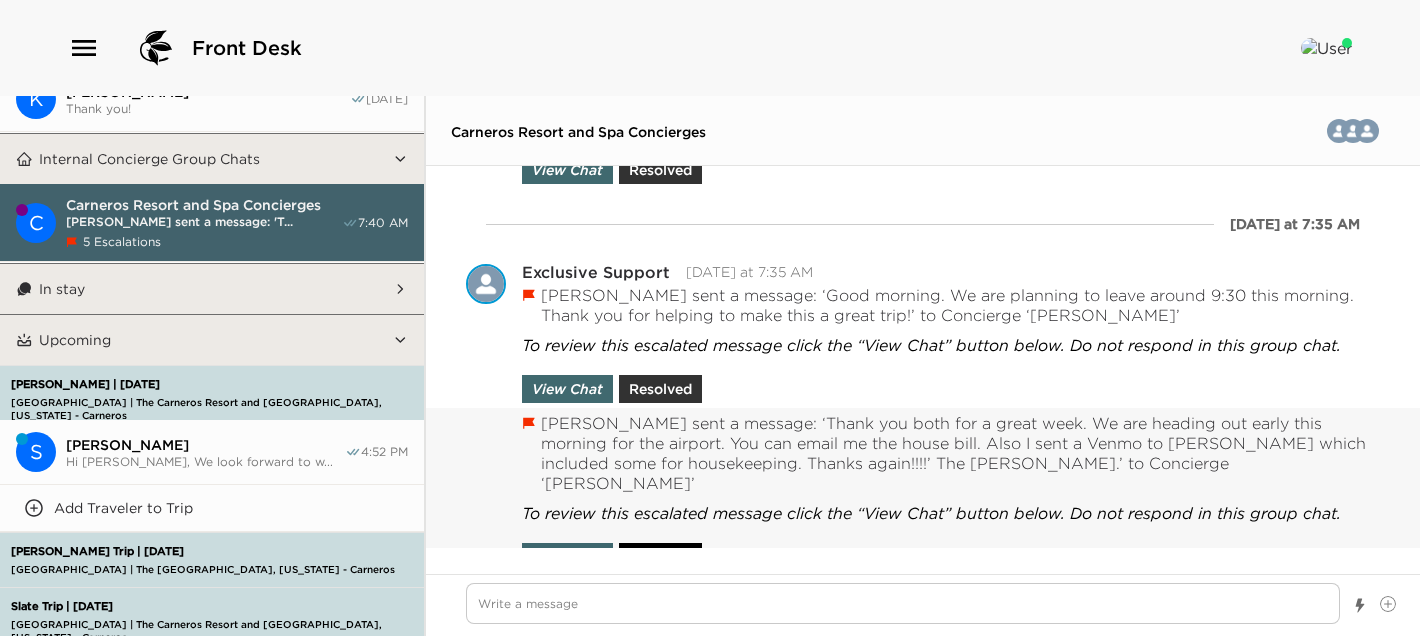 click on "Resolved" at bounding box center (660, 557) 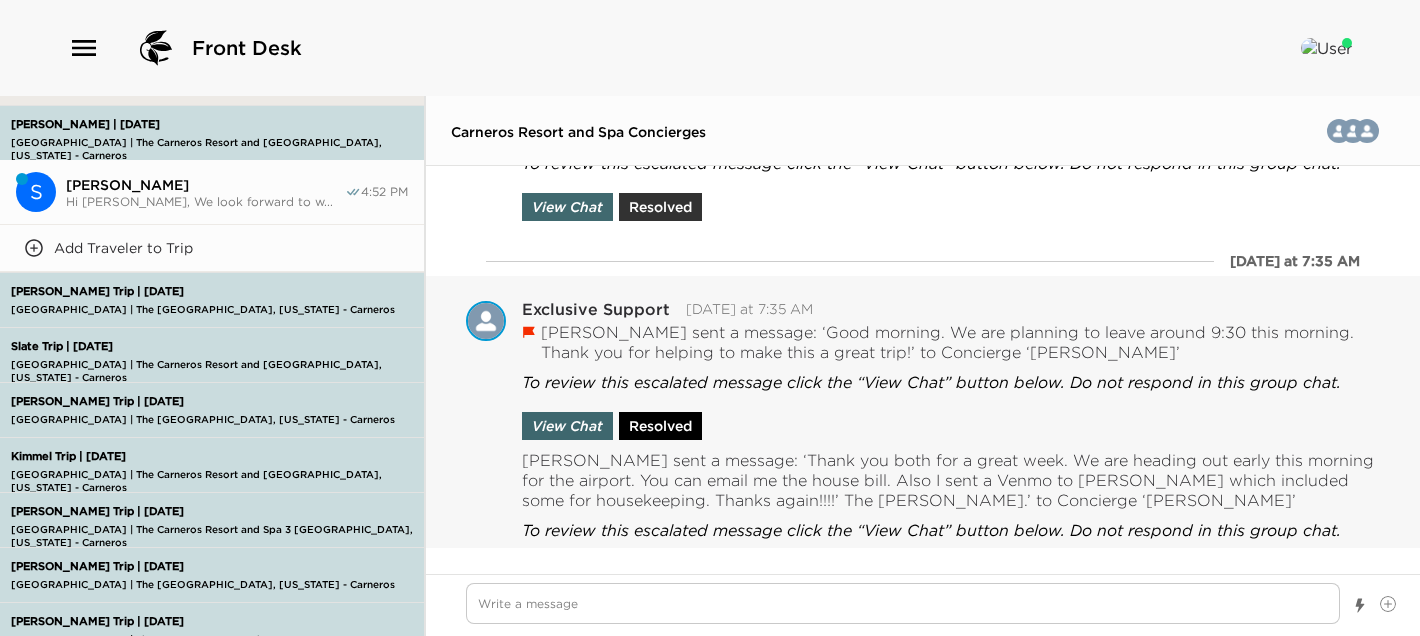 scroll, scrollTop: 6807, scrollLeft: 0, axis: vertical 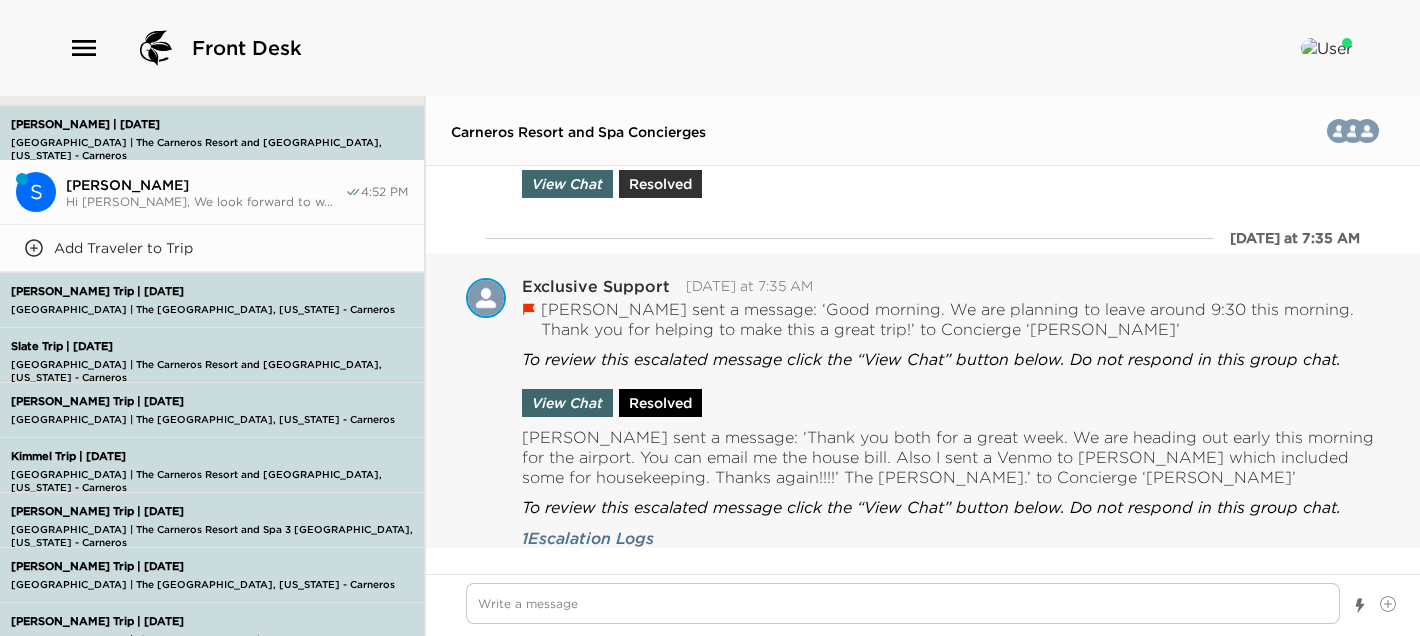 click on "Resolved" at bounding box center [660, 403] 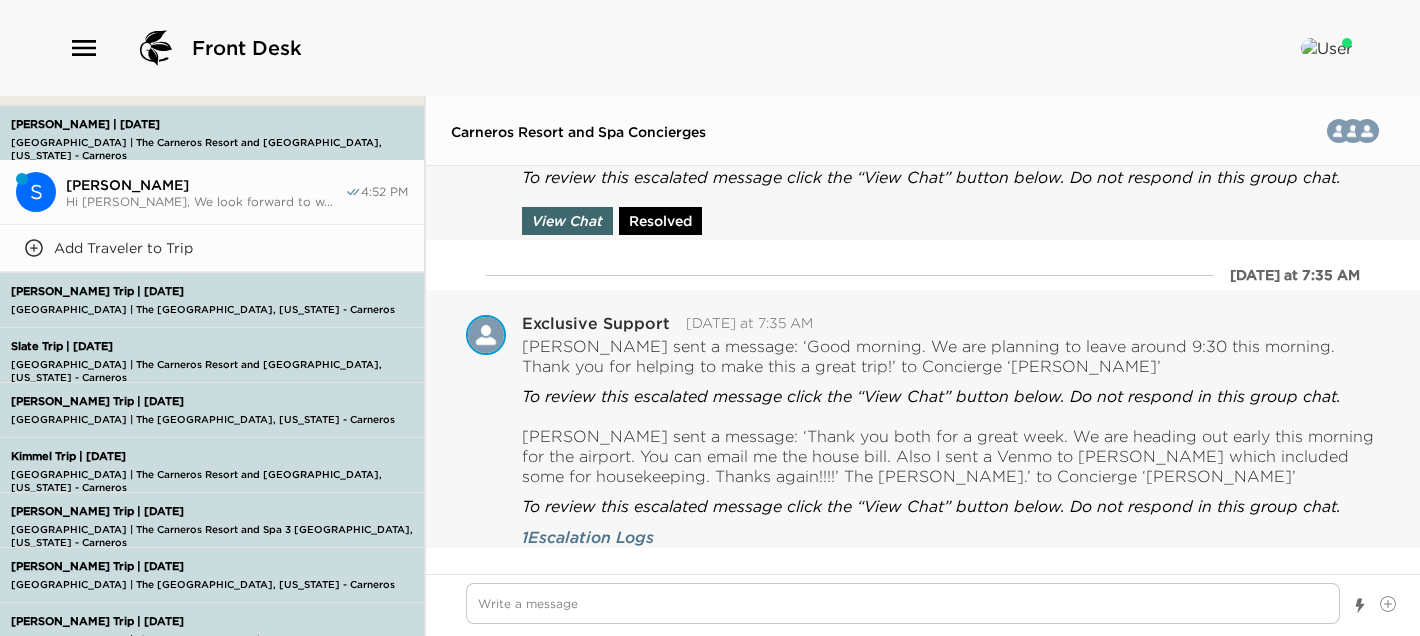 click on "Resolved" at bounding box center [660, 221] 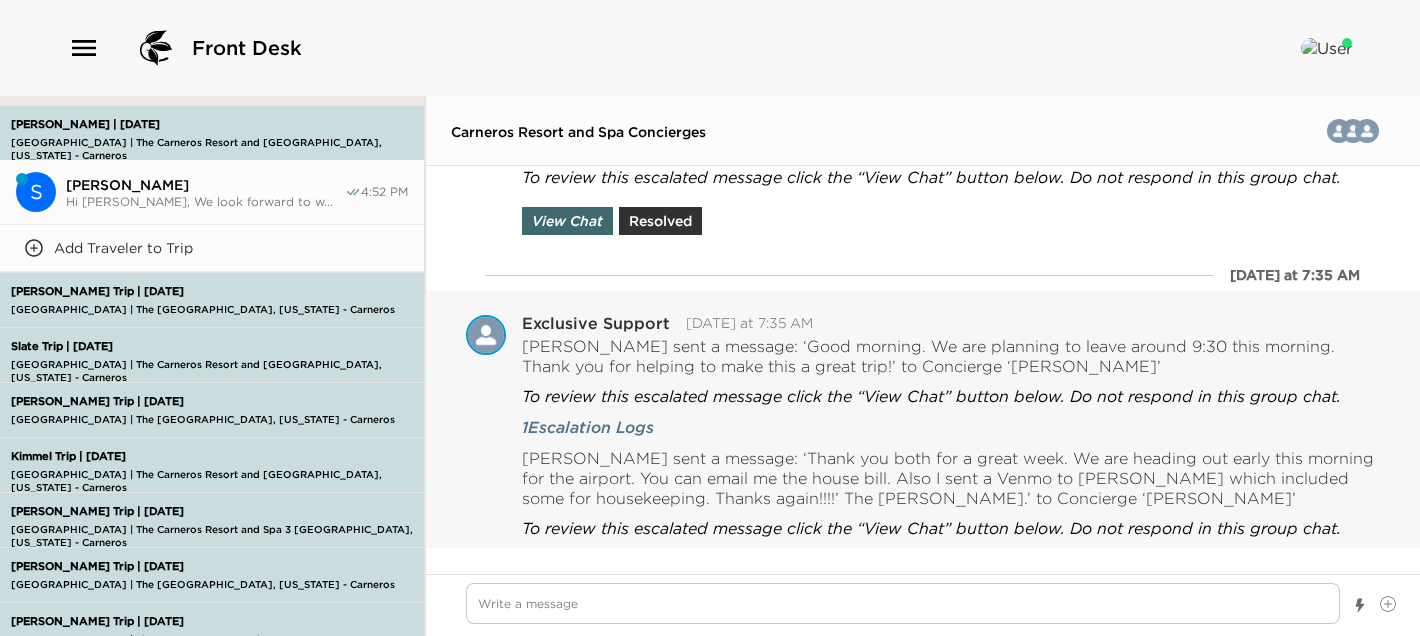 scroll, scrollTop: 6733, scrollLeft: 0, axis: vertical 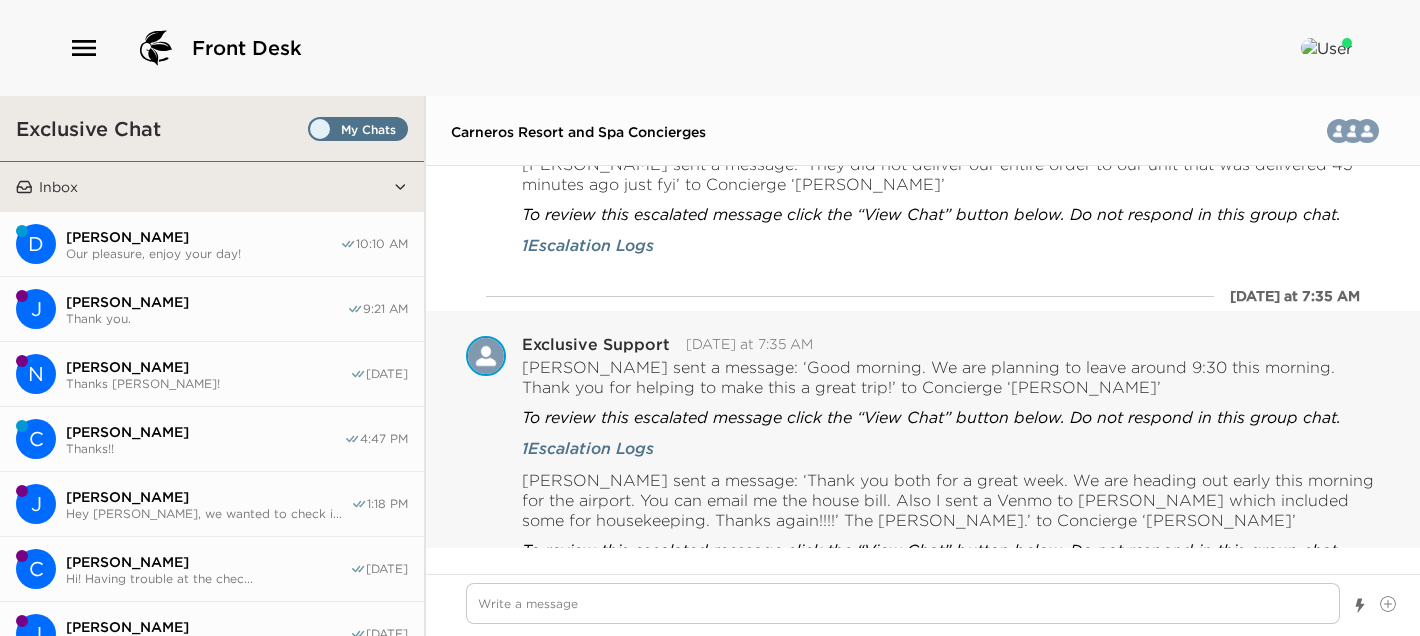 click on "Our pleasure, enjoy your day!" at bounding box center (203, 253) 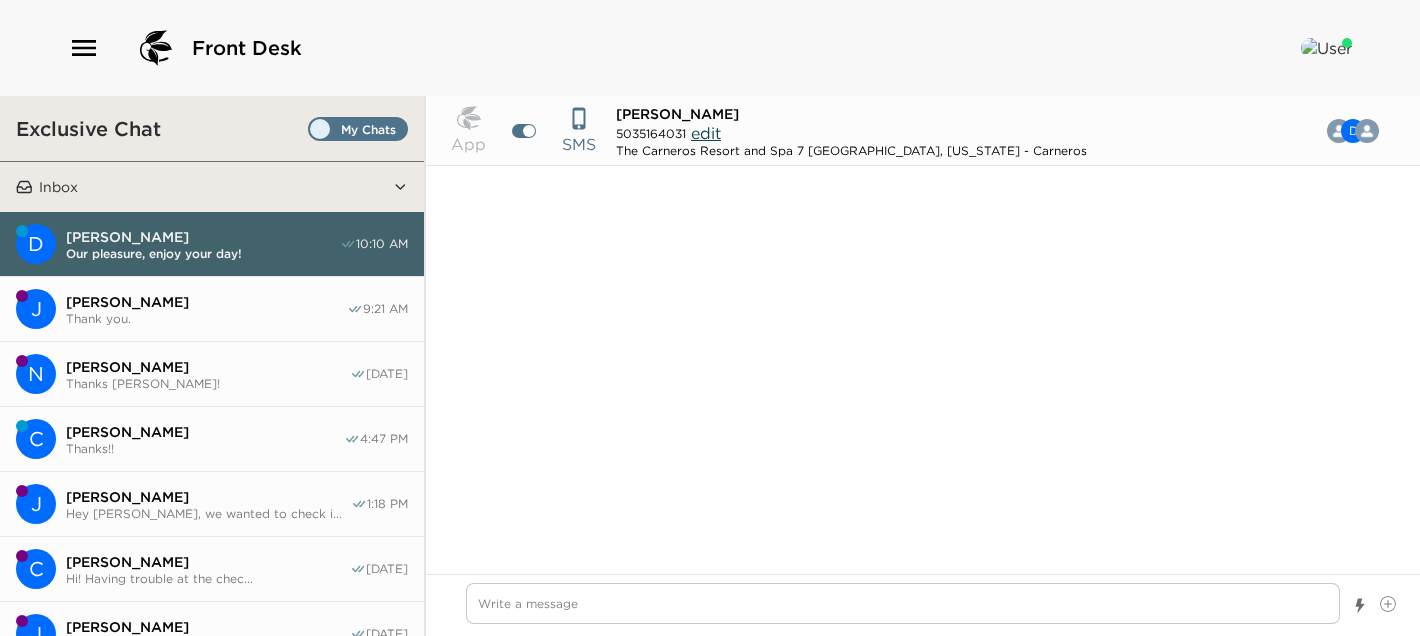 scroll, scrollTop: 2729, scrollLeft: 0, axis: vertical 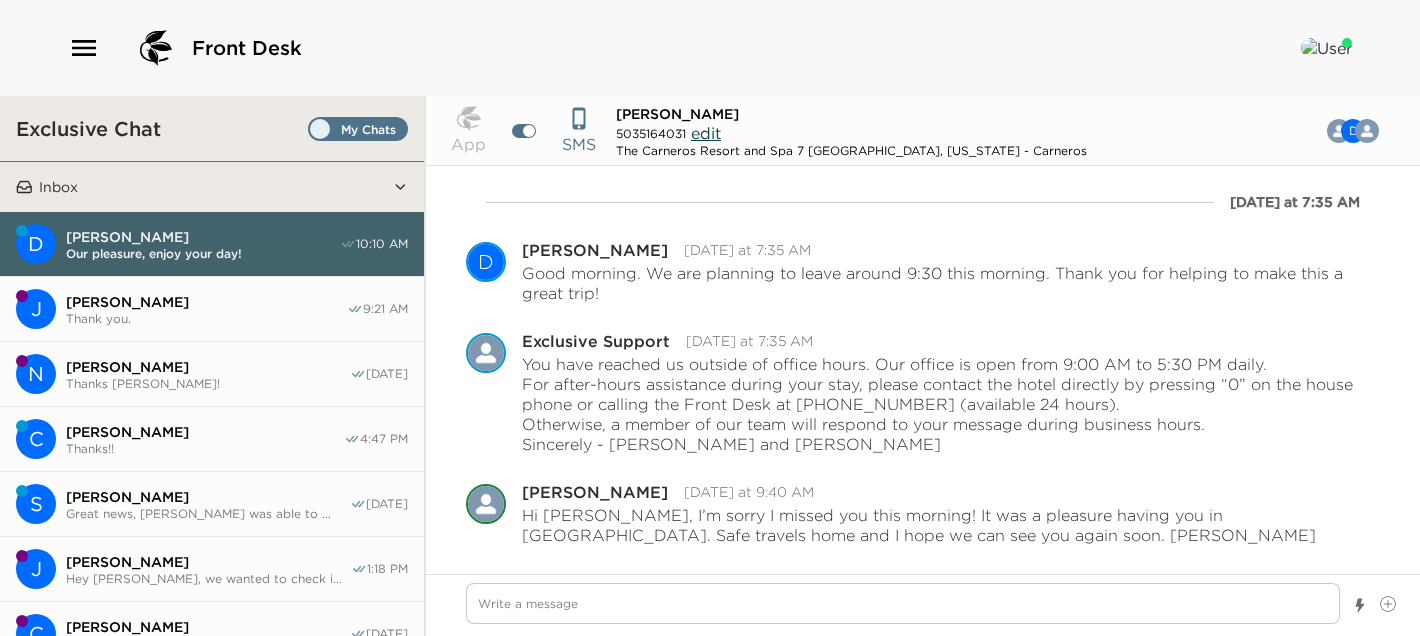 click on "[PERSON_NAME]" at bounding box center (206, 302) 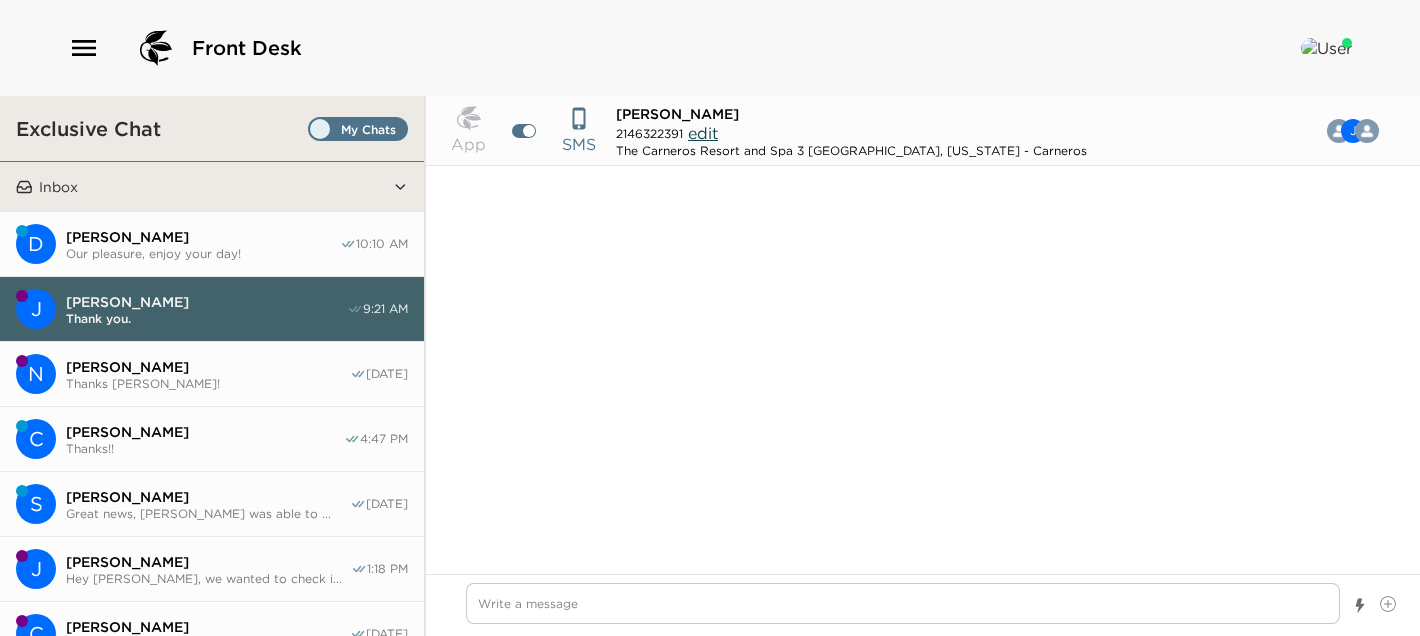 scroll, scrollTop: 2729, scrollLeft: 0, axis: vertical 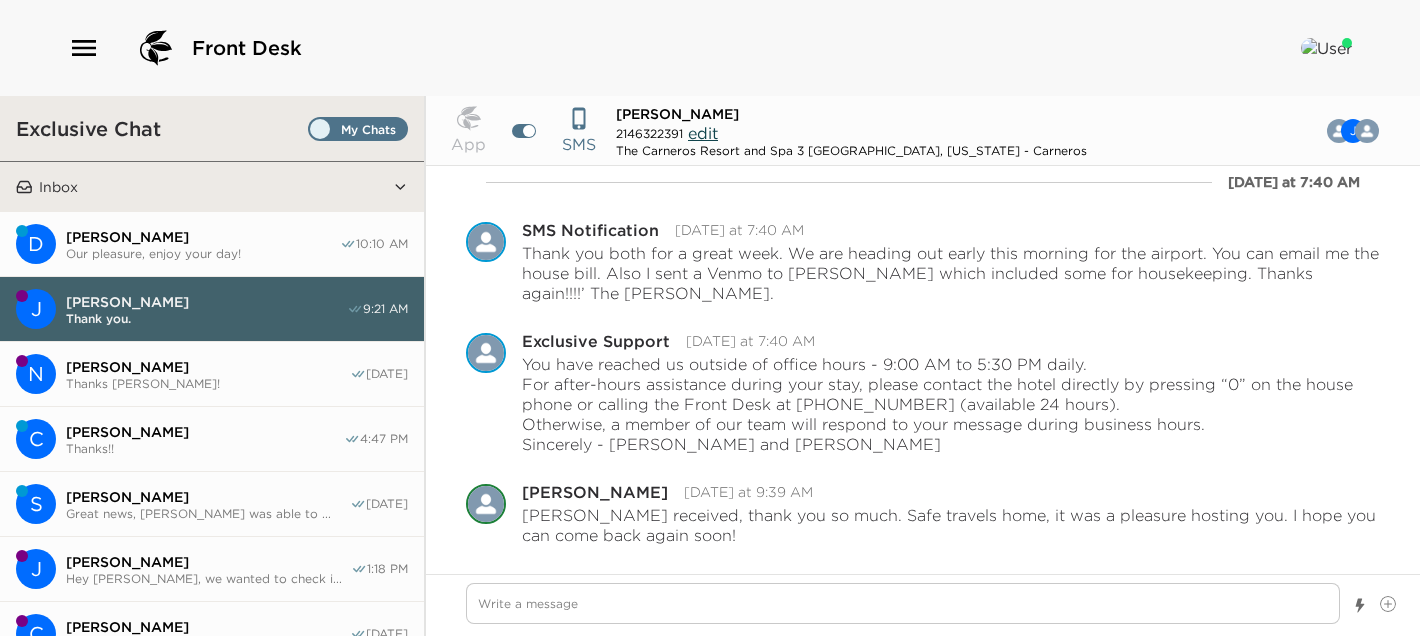 click on "N Nick Barai Thanks Sandra!  07/08/25" at bounding box center [212, 374] 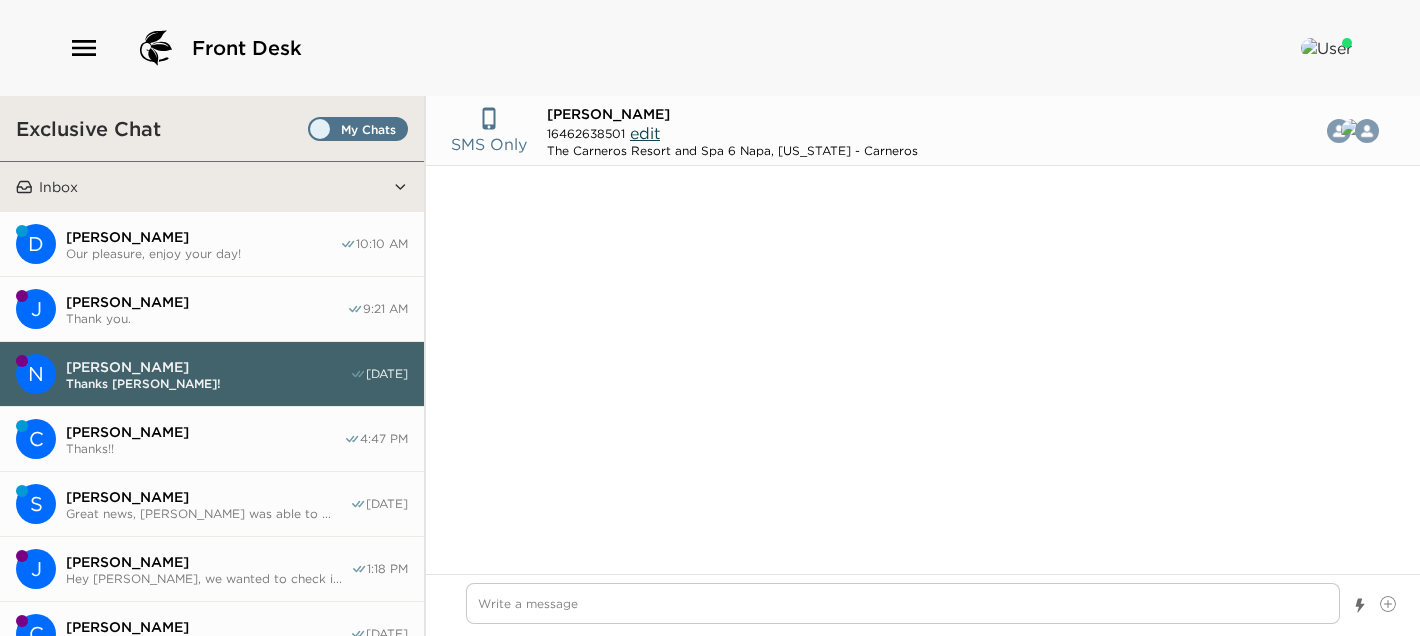 scroll, scrollTop: 1116, scrollLeft: 0, axis: vertical 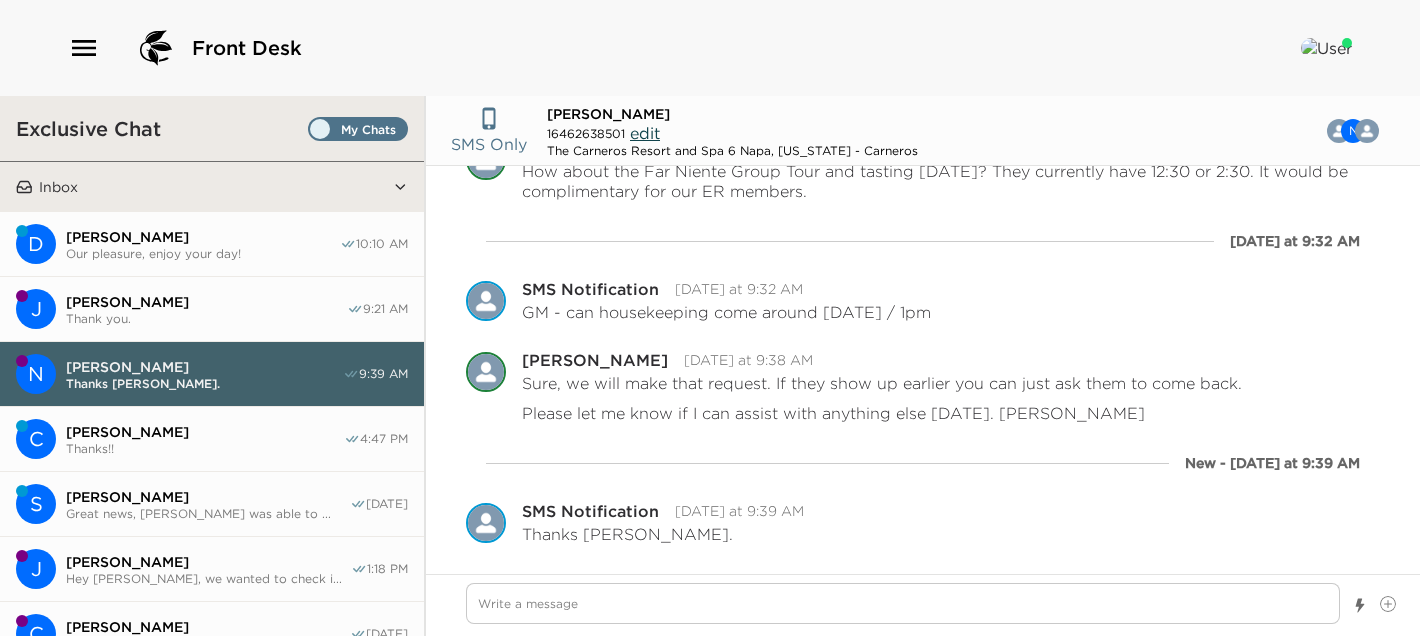 click on "[PERSON_NAME]" at bounding box center [205, 432] 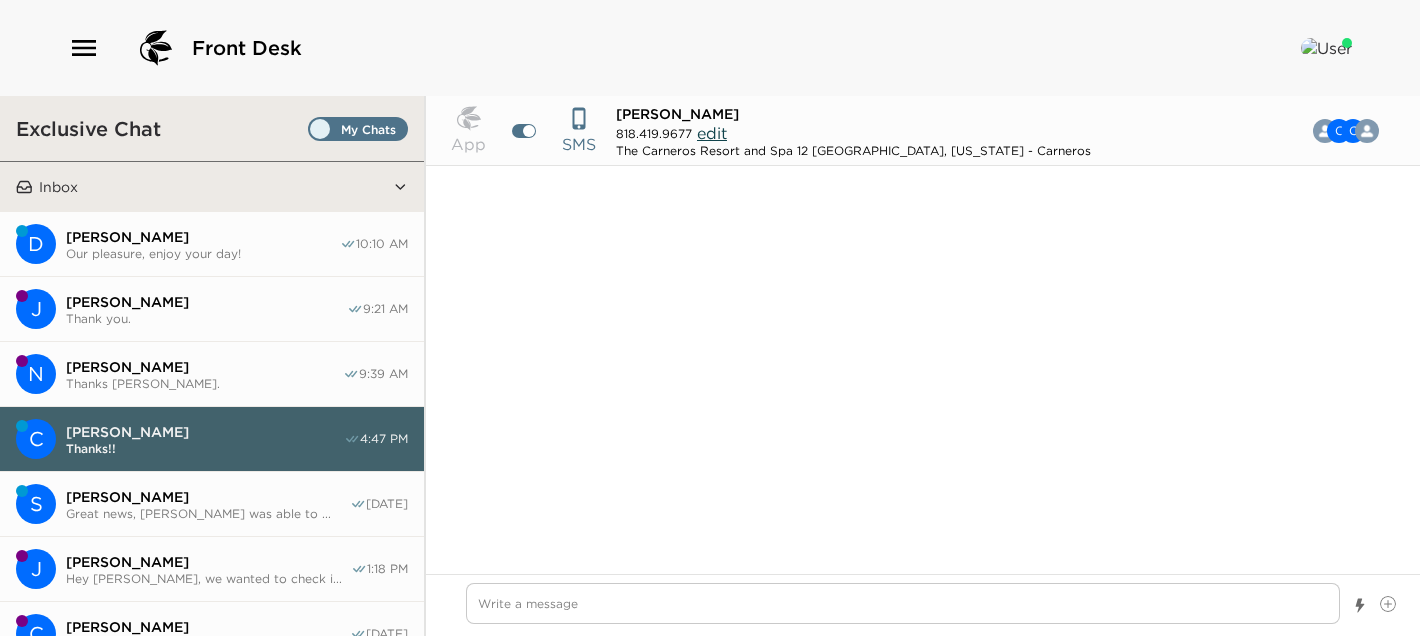 scroll, scrollTop: 6553, scrollLeft: 0, axis: vertical 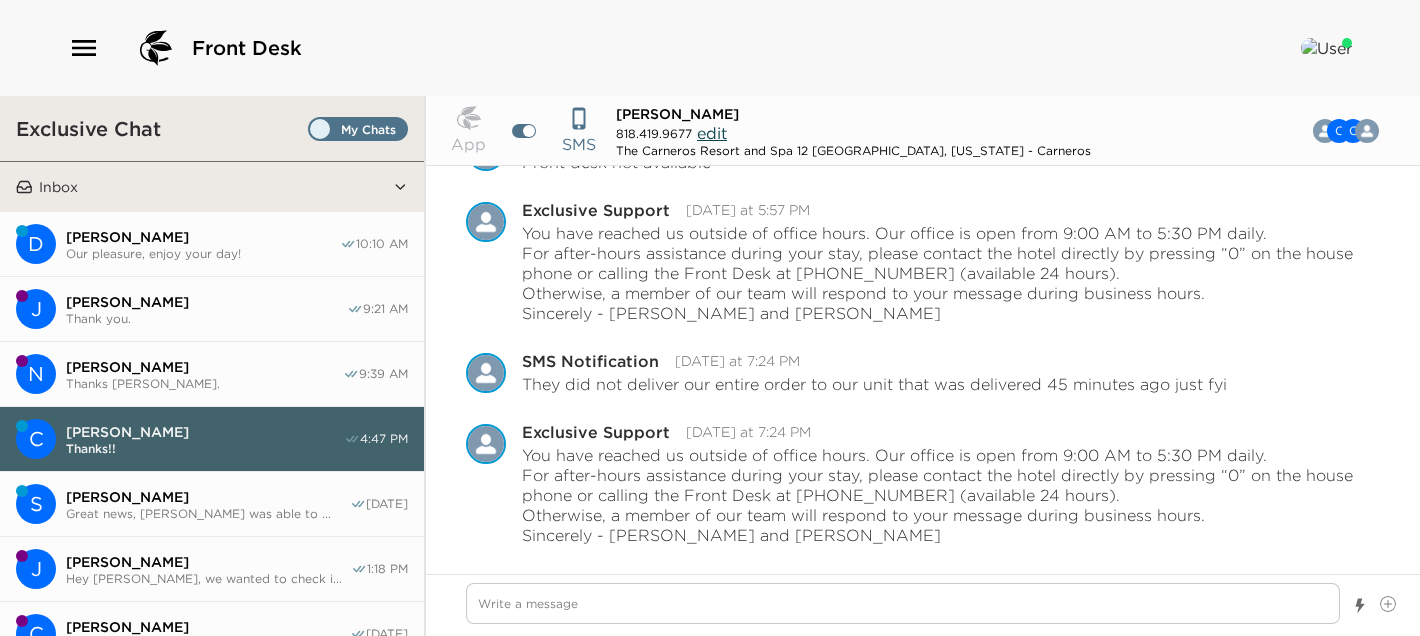 type on "x" 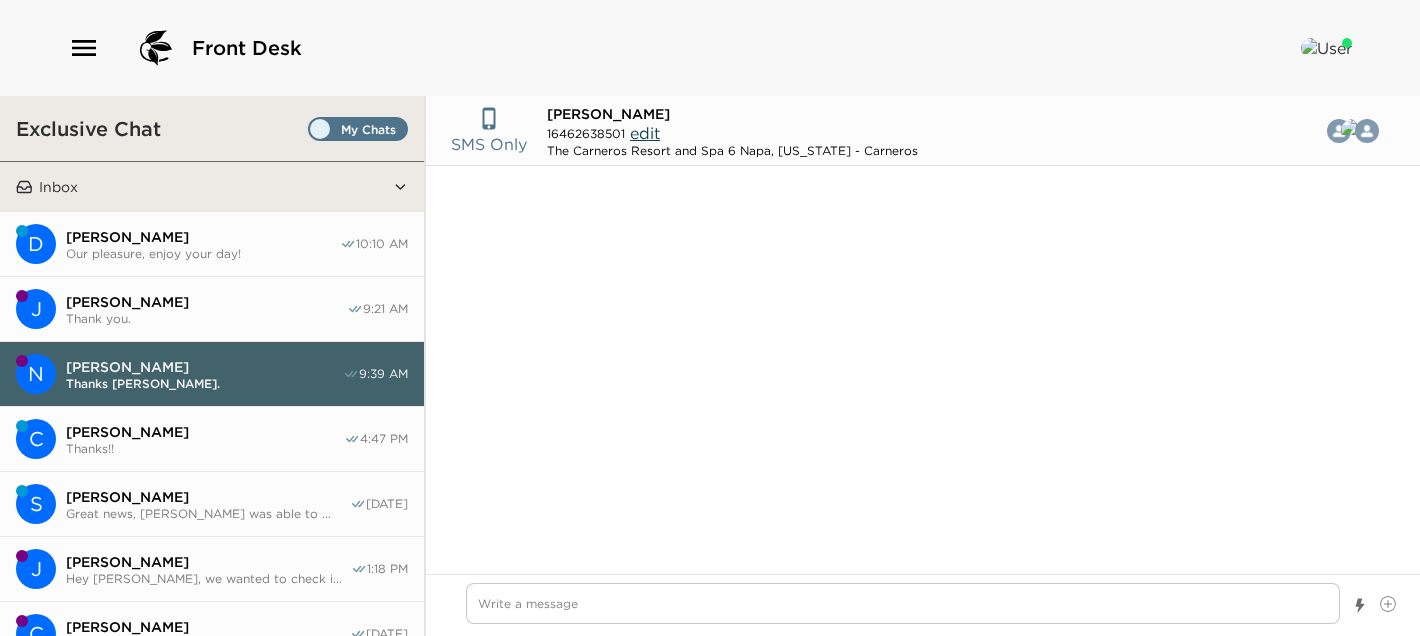 scroll, scrollTop: 1065, scrollLeft: 0, axis: vertical 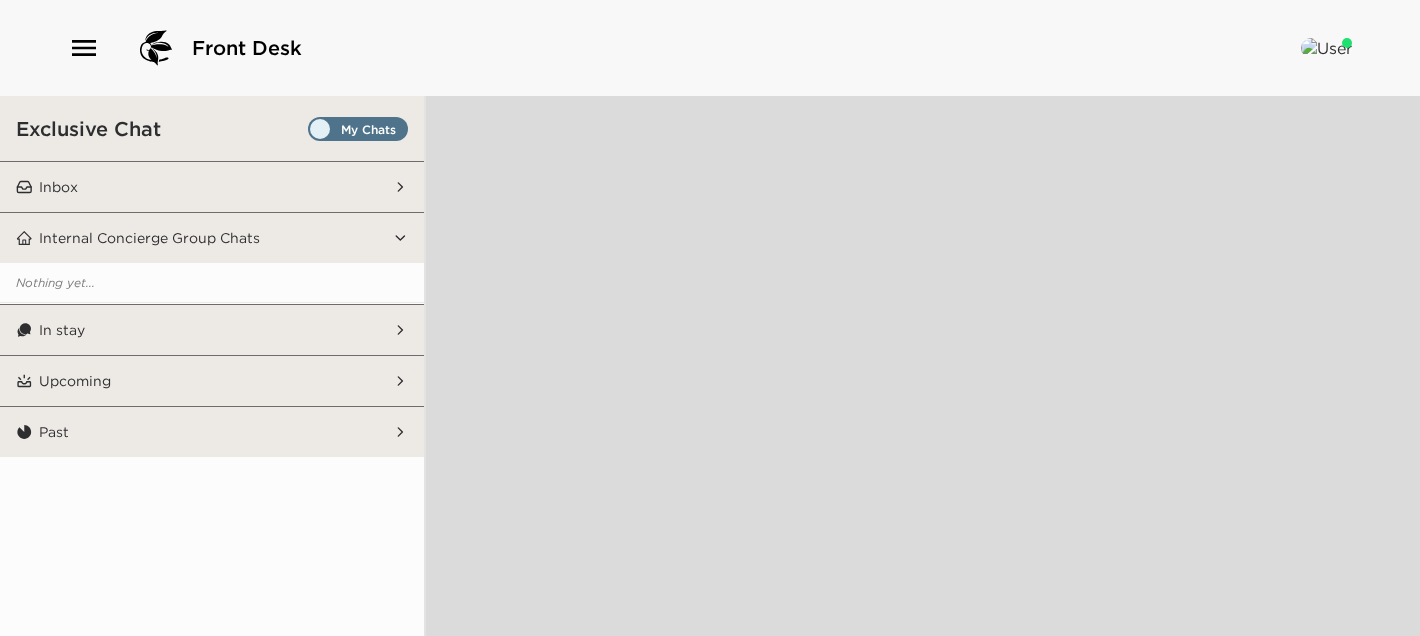 click 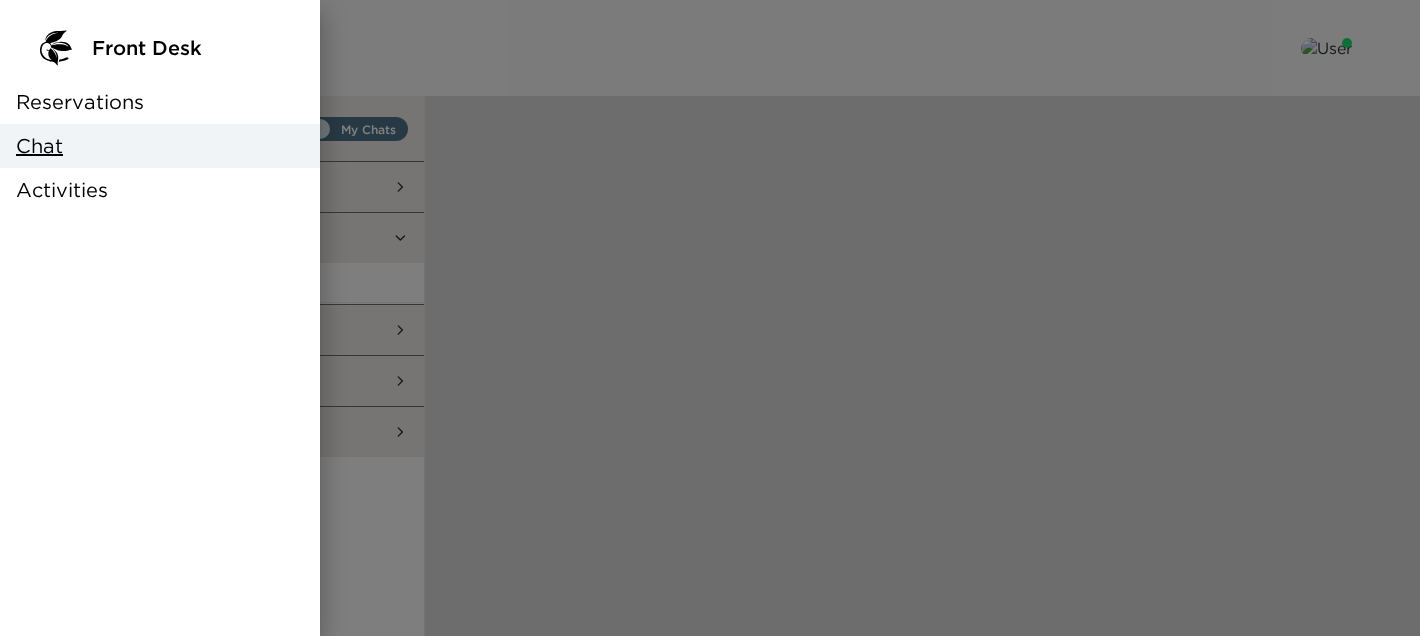 click on "Reservations" at bounding box center [80, 102] 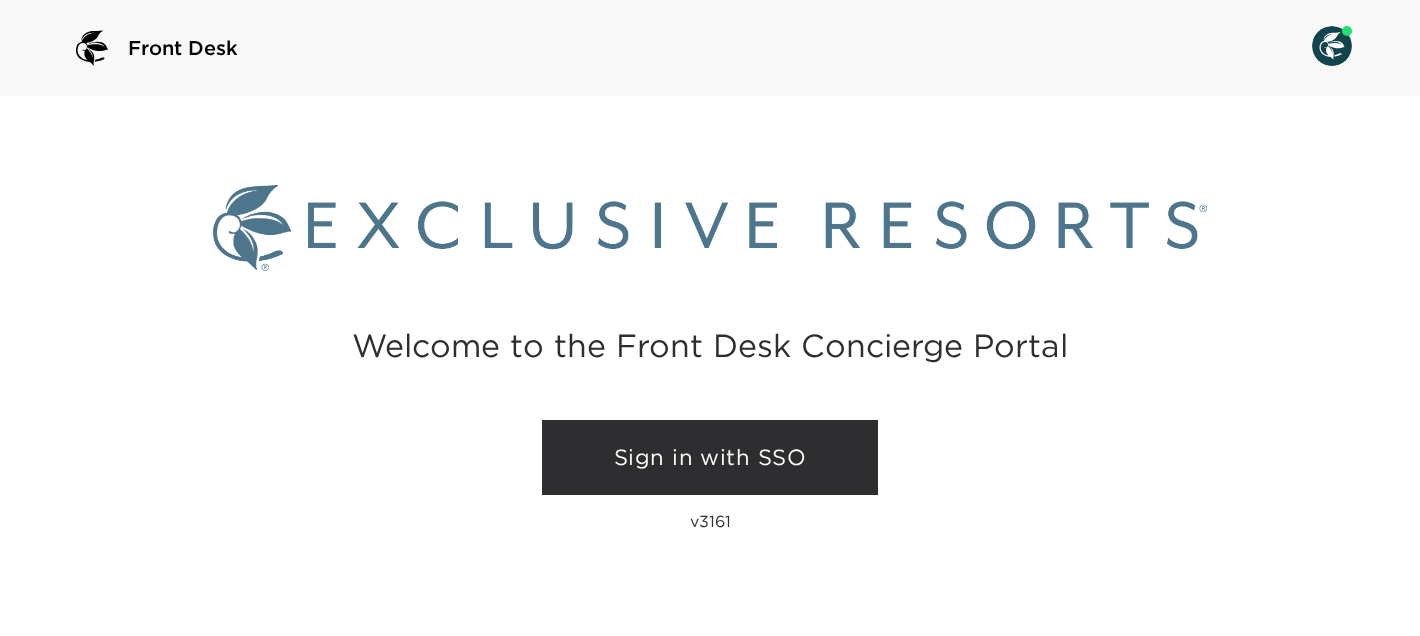 scroll, scrollTop: 0, scrollLeft: 0, axis: both 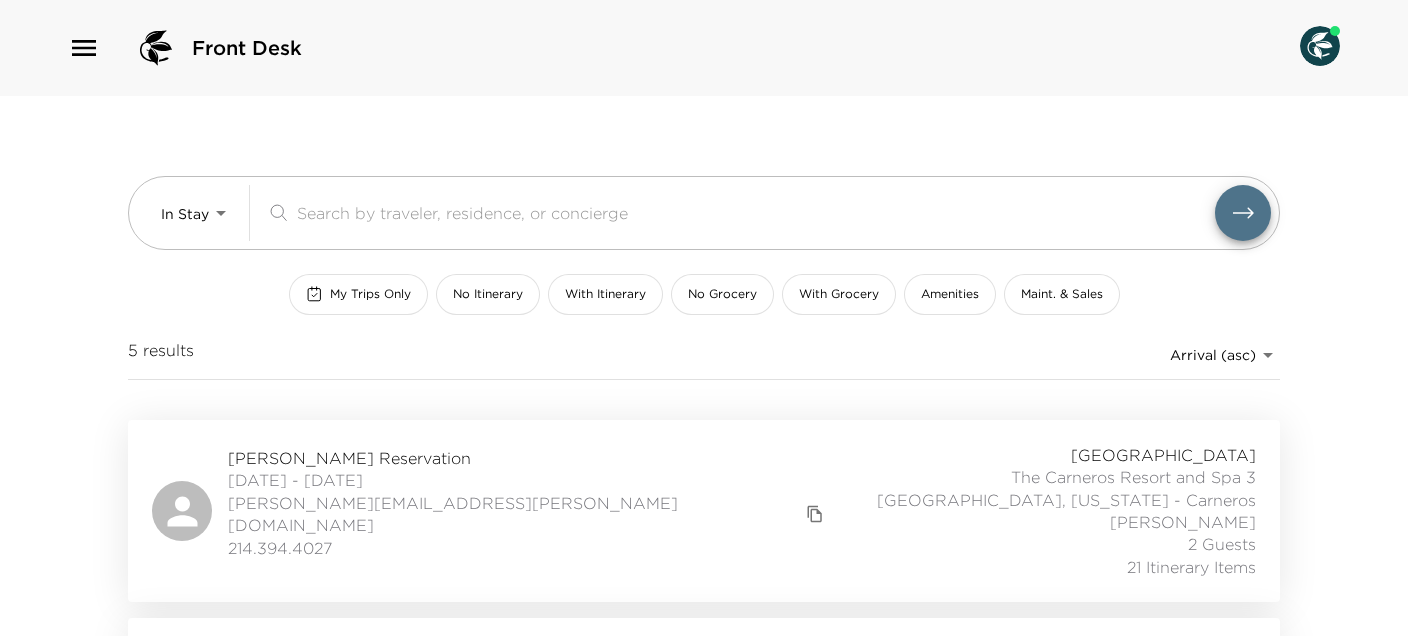 click 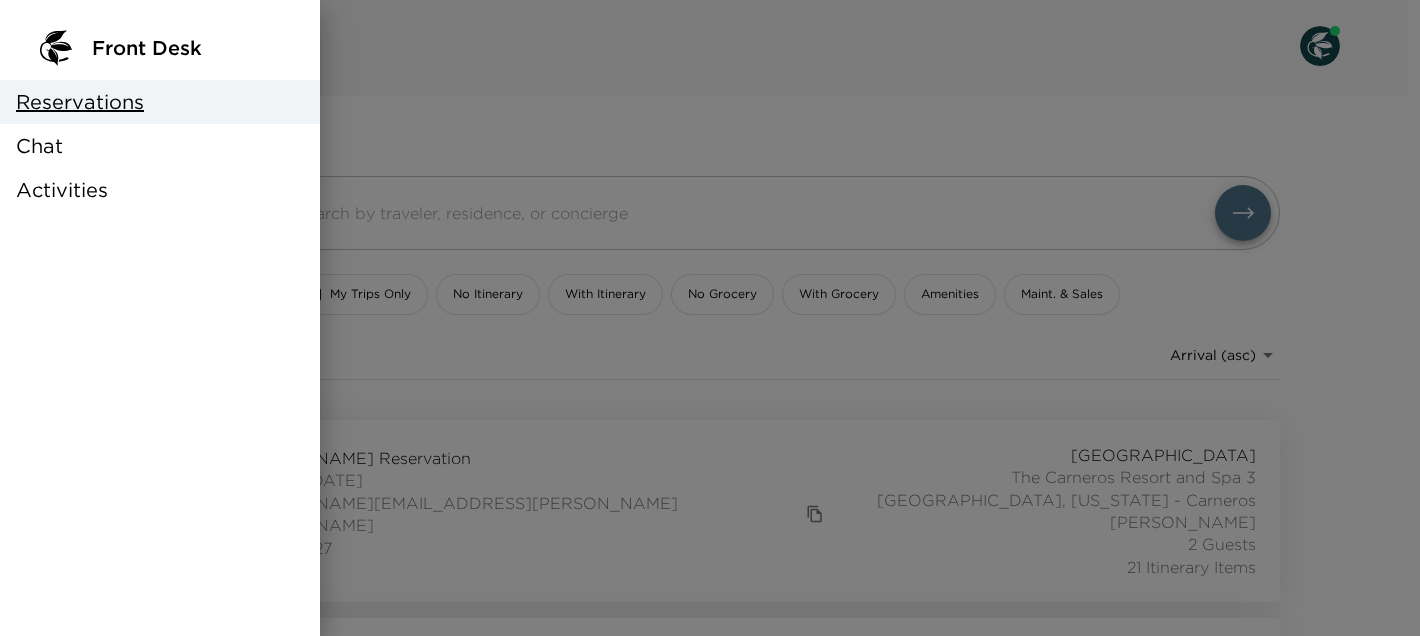 click on "Chat" at bounding box center (39, 146) 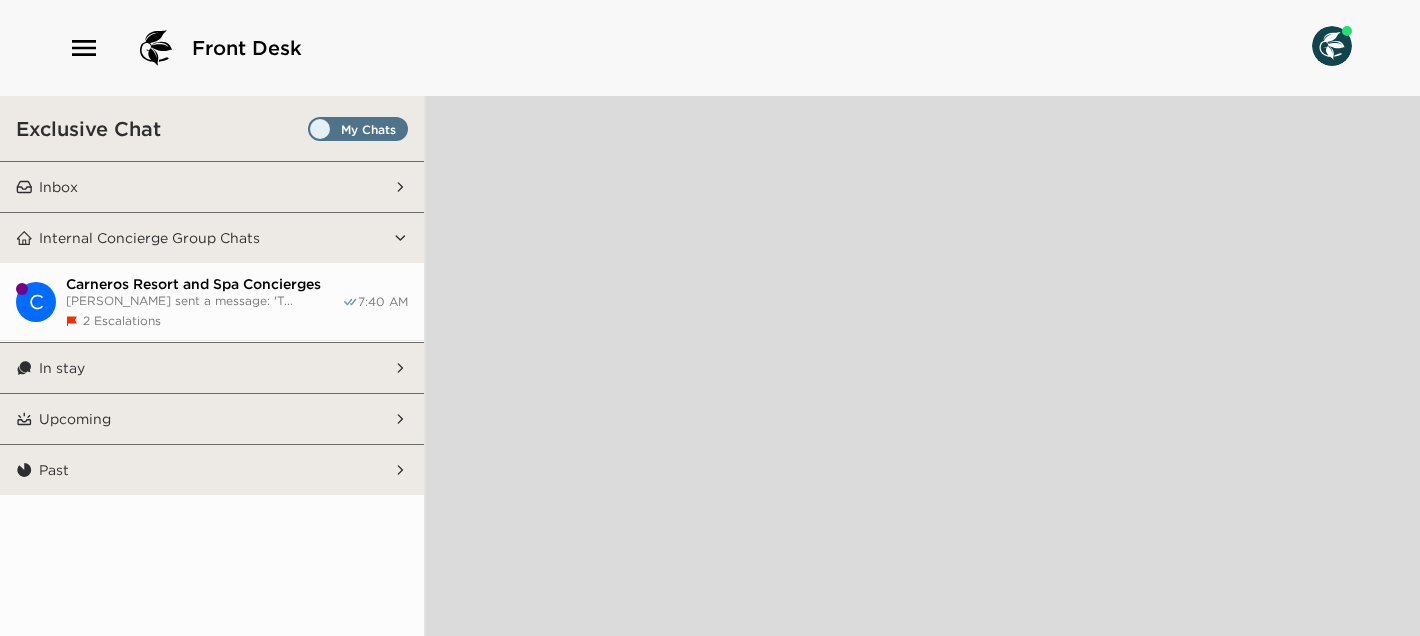 click on "[PERSON_NAME] sent a message: 'T..." at bounding box center [204, 300] 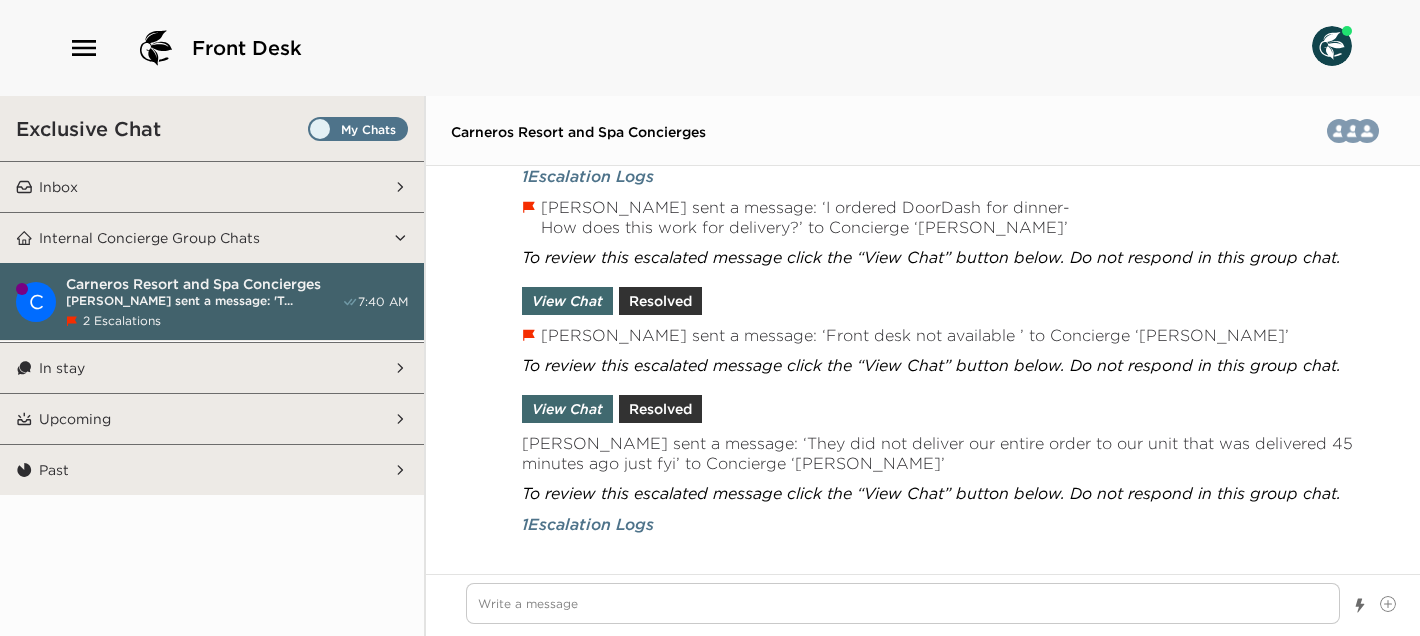scroll, scrollTop: 3508, scrollLeft: 0, axis: vertical 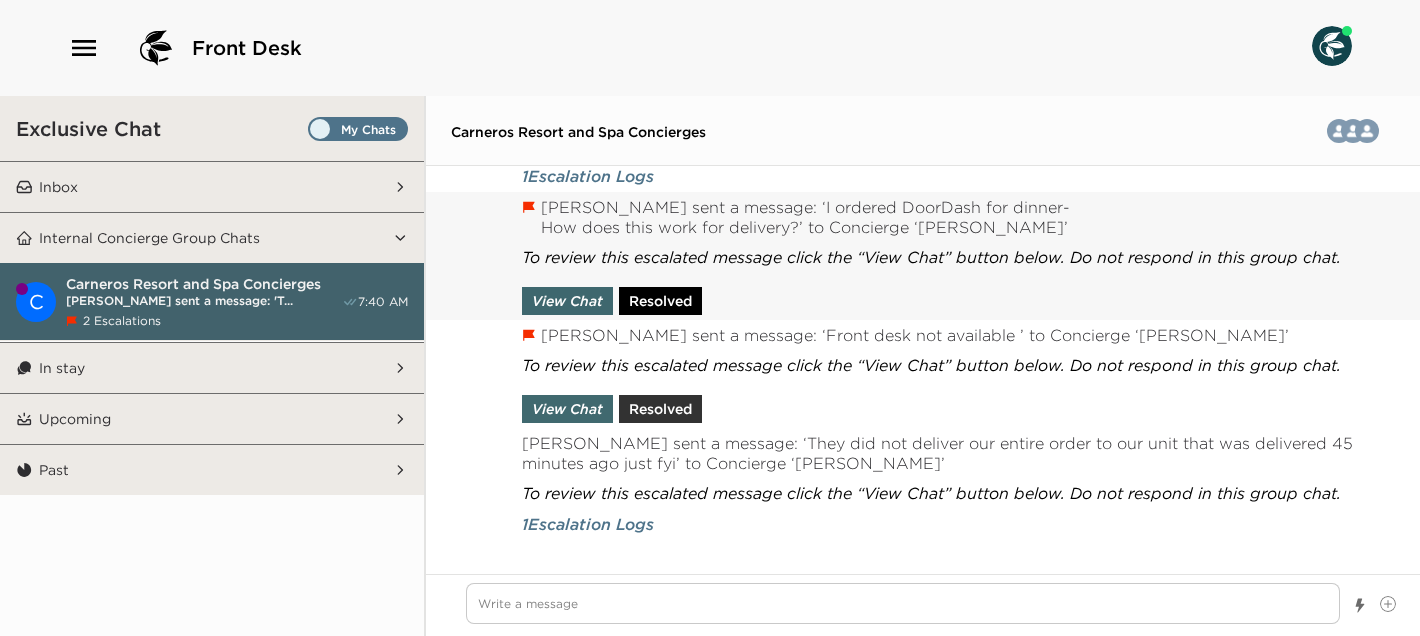 click on "Resolved" at bounding box center [660, 301] 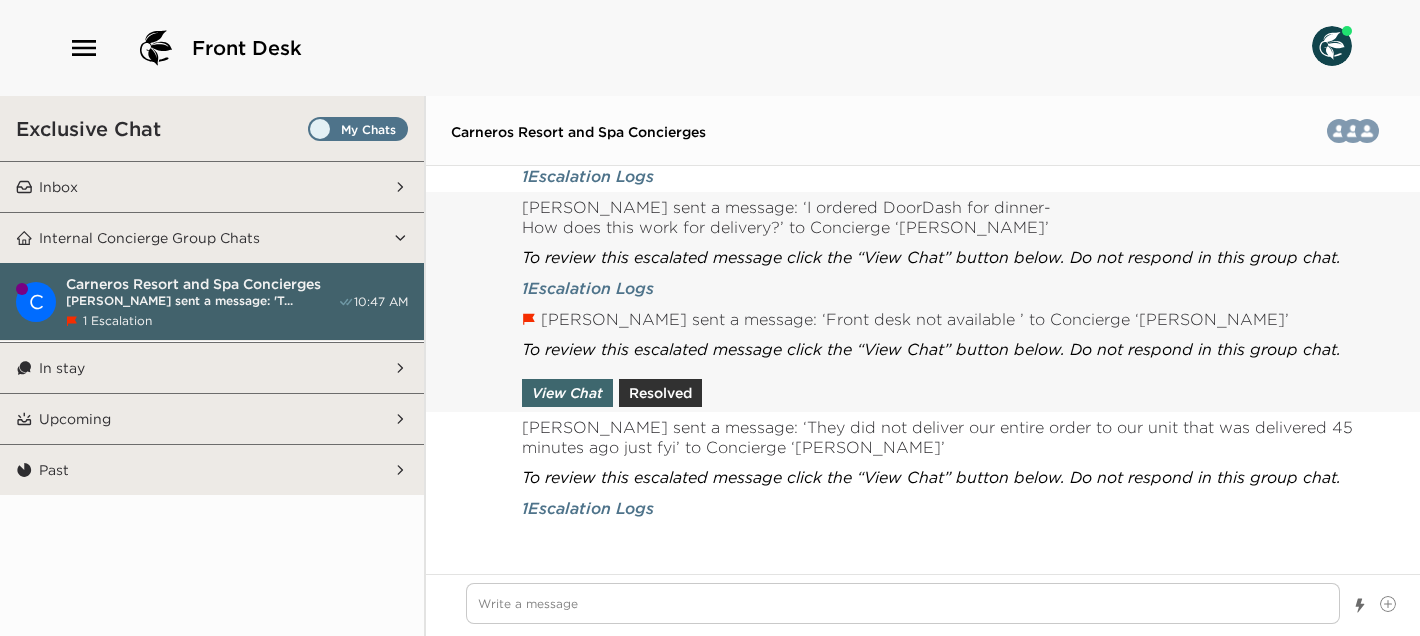 click on "To review this escalated message click the “View Chat” button below. Do not respond in this group chat. View Chat Resolved" at bounding box center [931, 368] 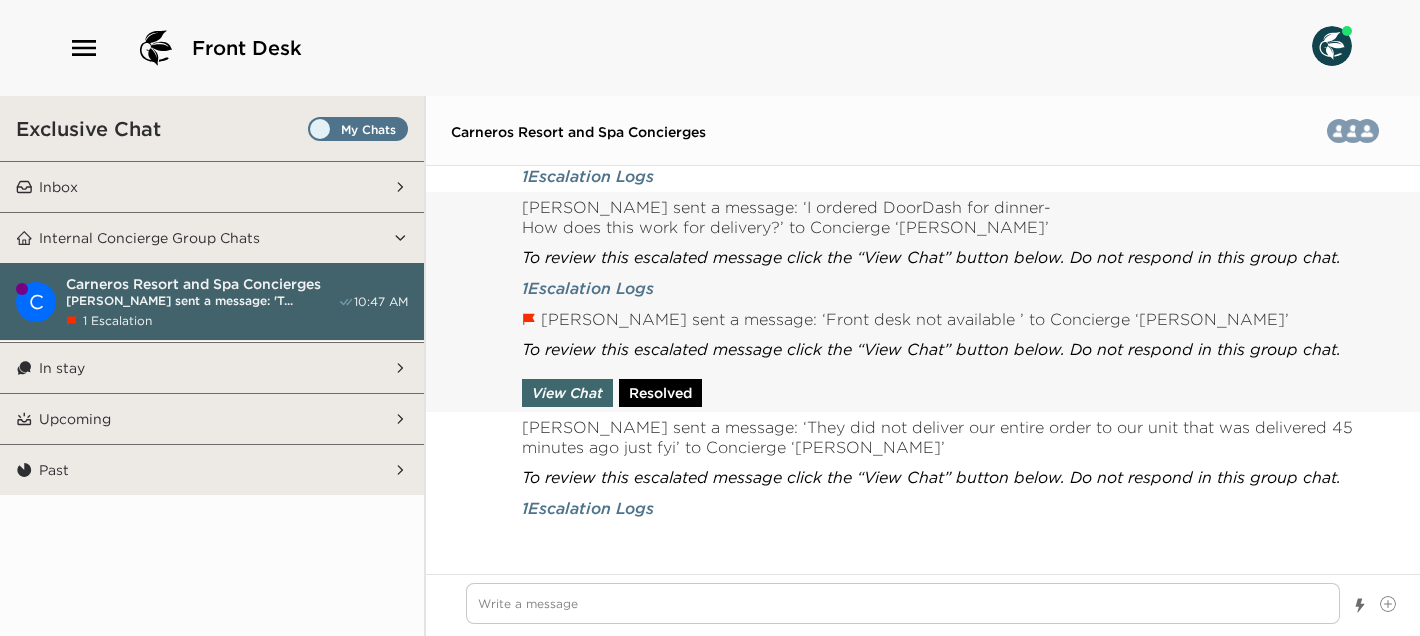 click on "Resolved" at bounding box center (660, 393) 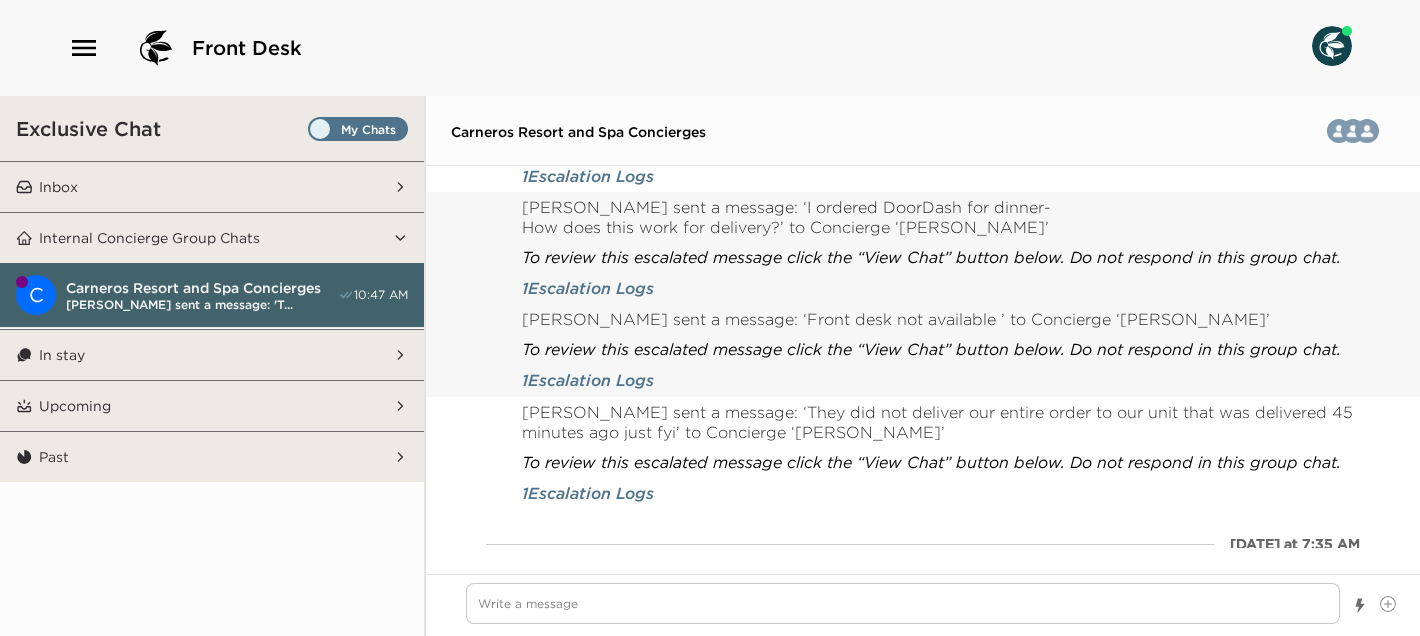 type on "x" 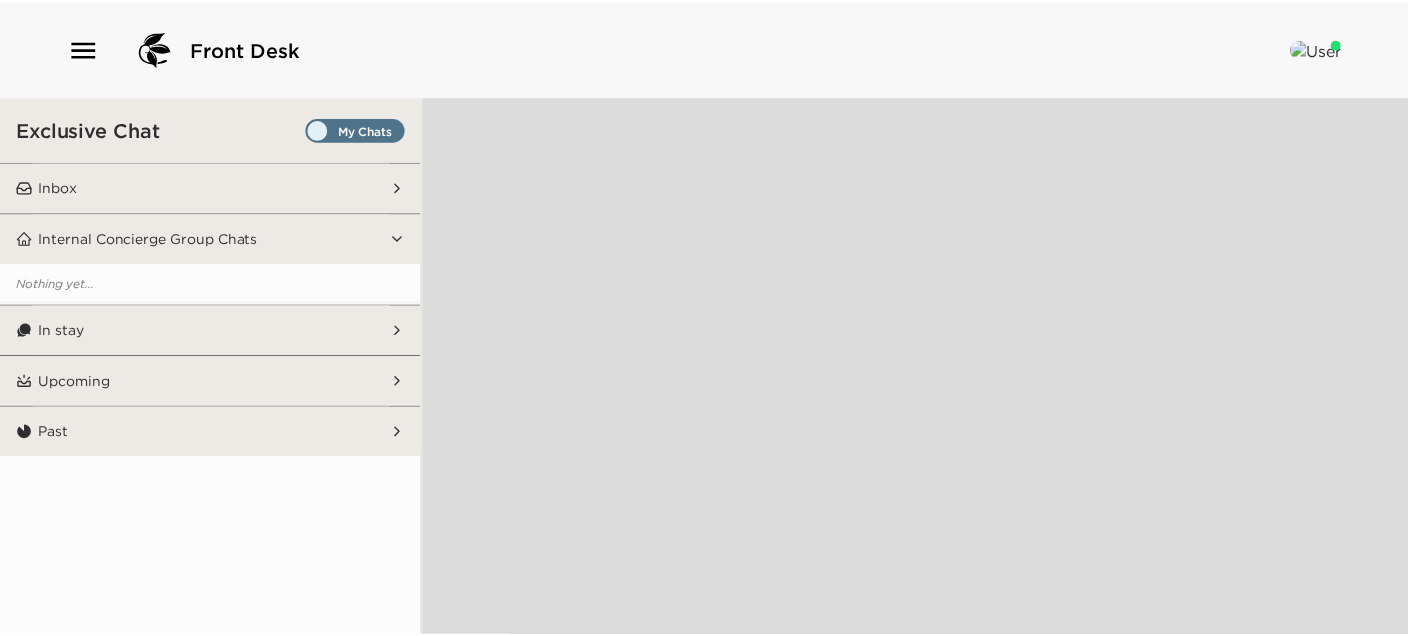 scroll, scrollTop: 0, scrollLeft: 0, axis: both 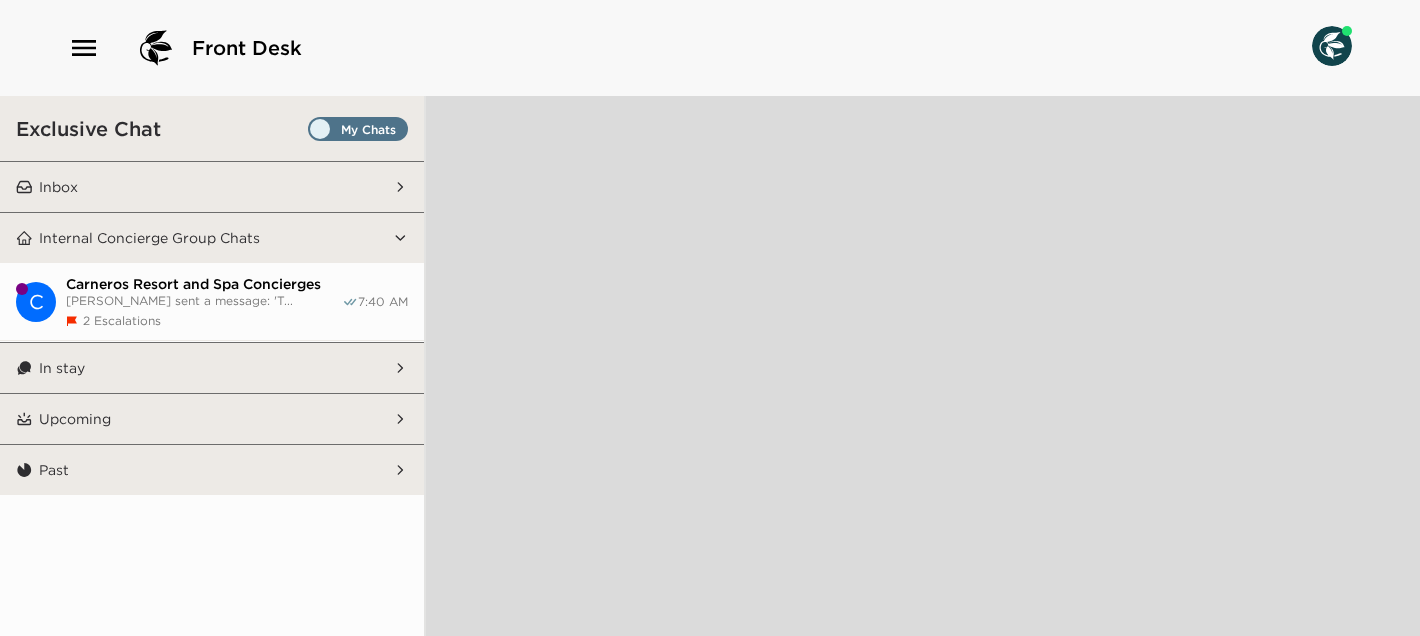click 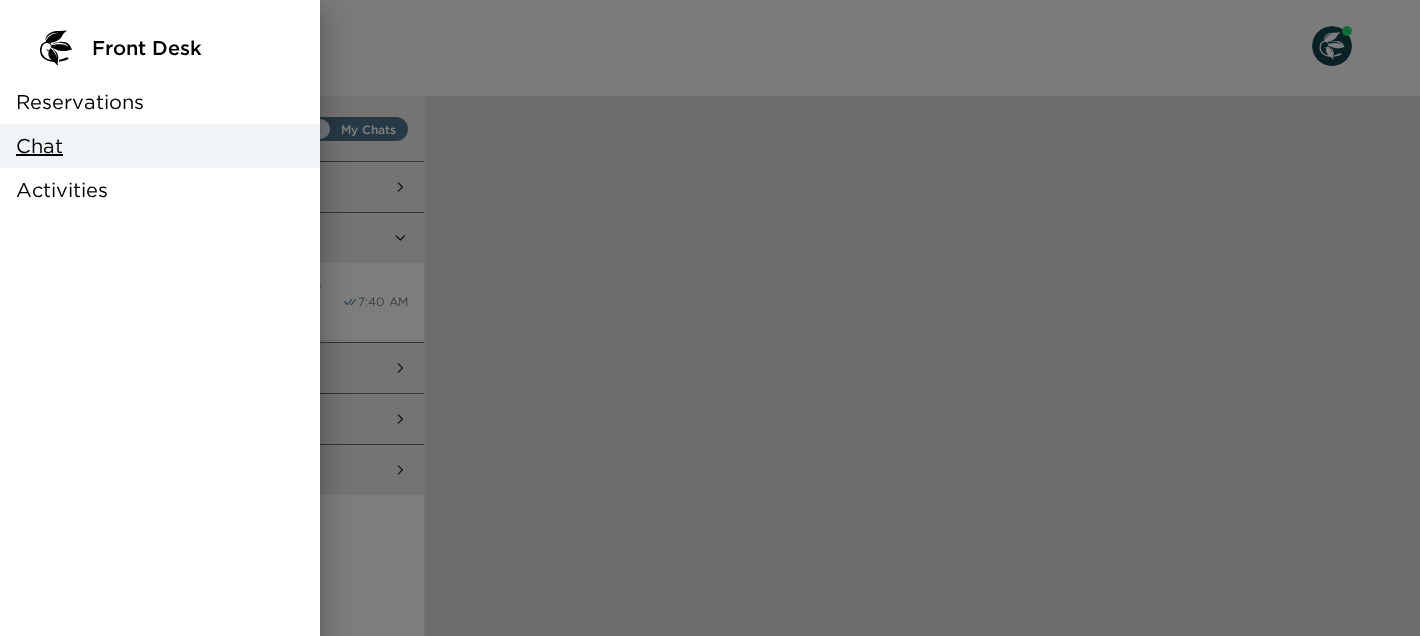 click on "Reservations" at bounding box center [80, 102] 